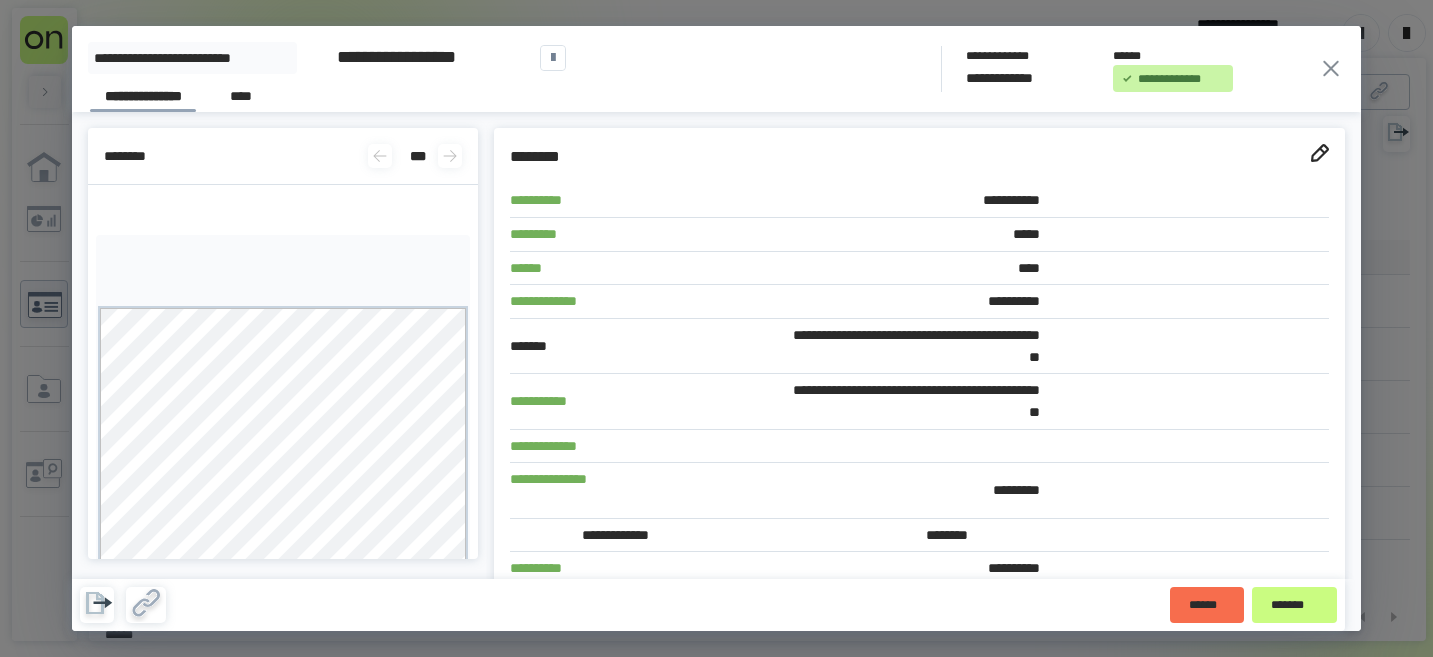 scroll, scrollTop: 0, scrollLeft: 0, axis: both 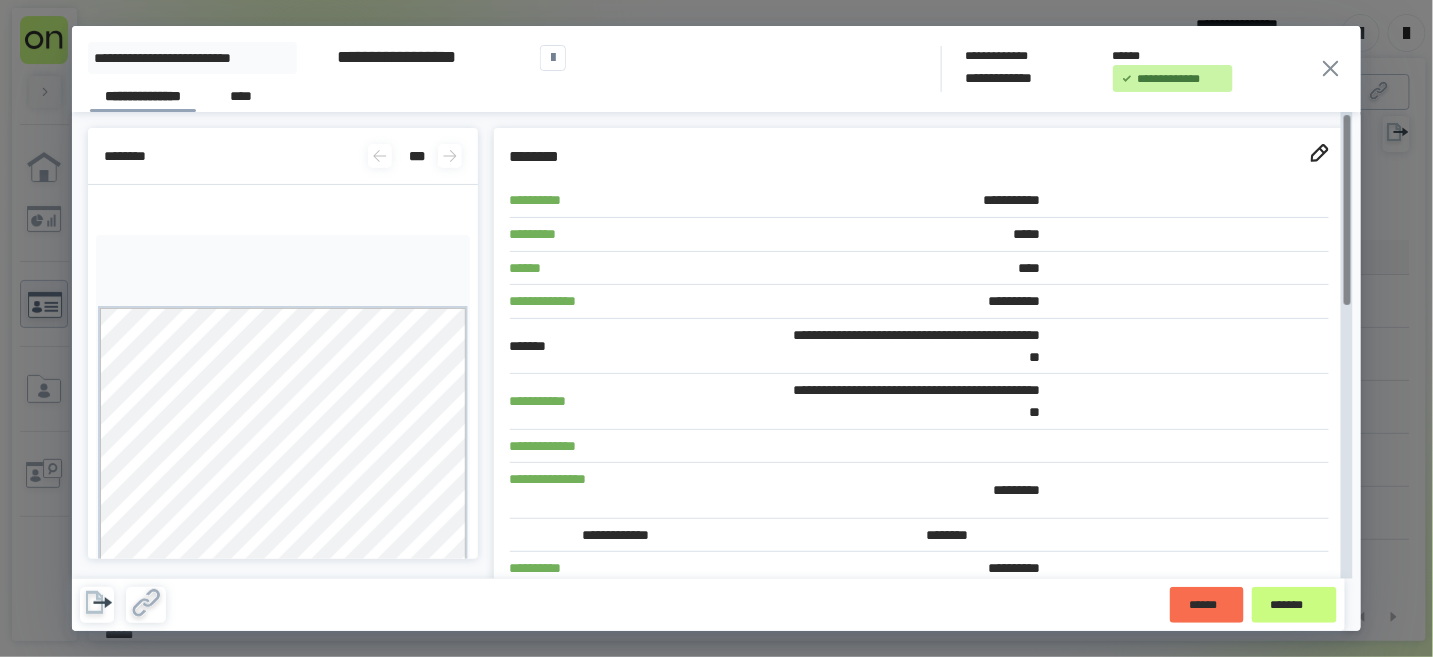 click 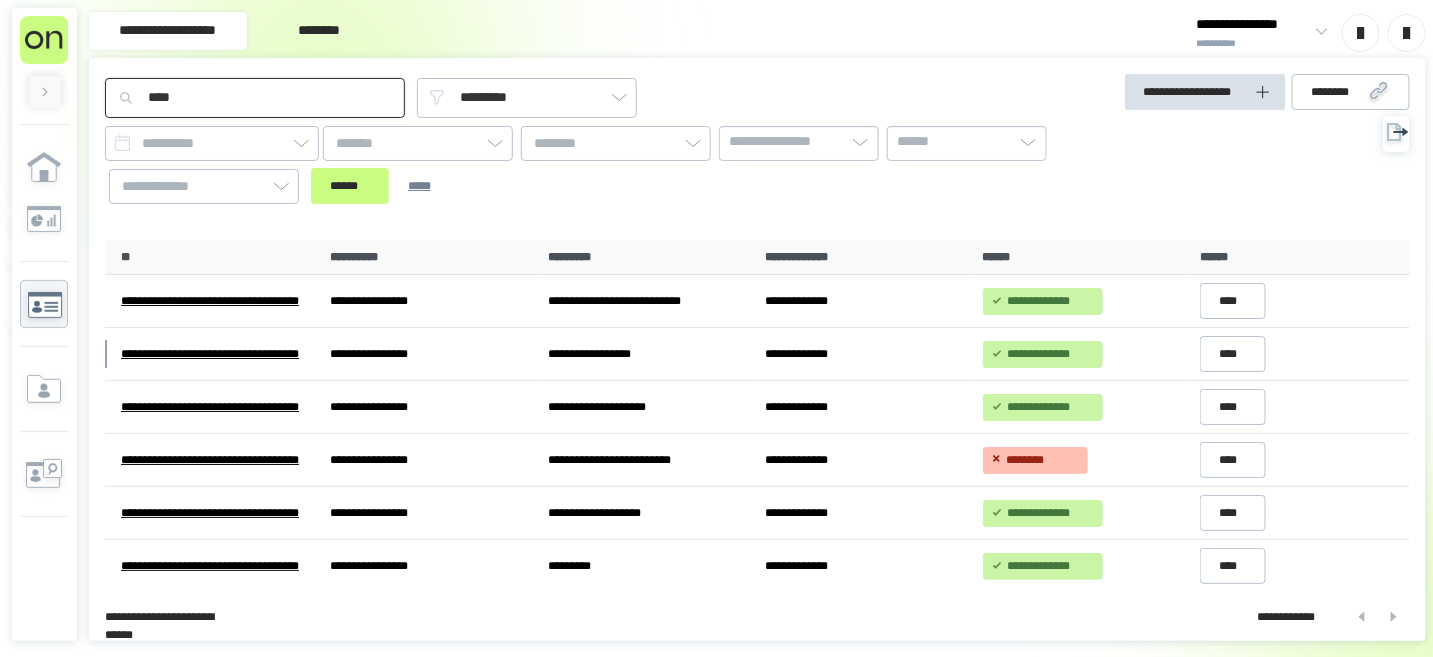 drag, startPoint x: 271, startPoint y: 96, endPoint x: 127, endPoint y: 84, distance: 144.49913 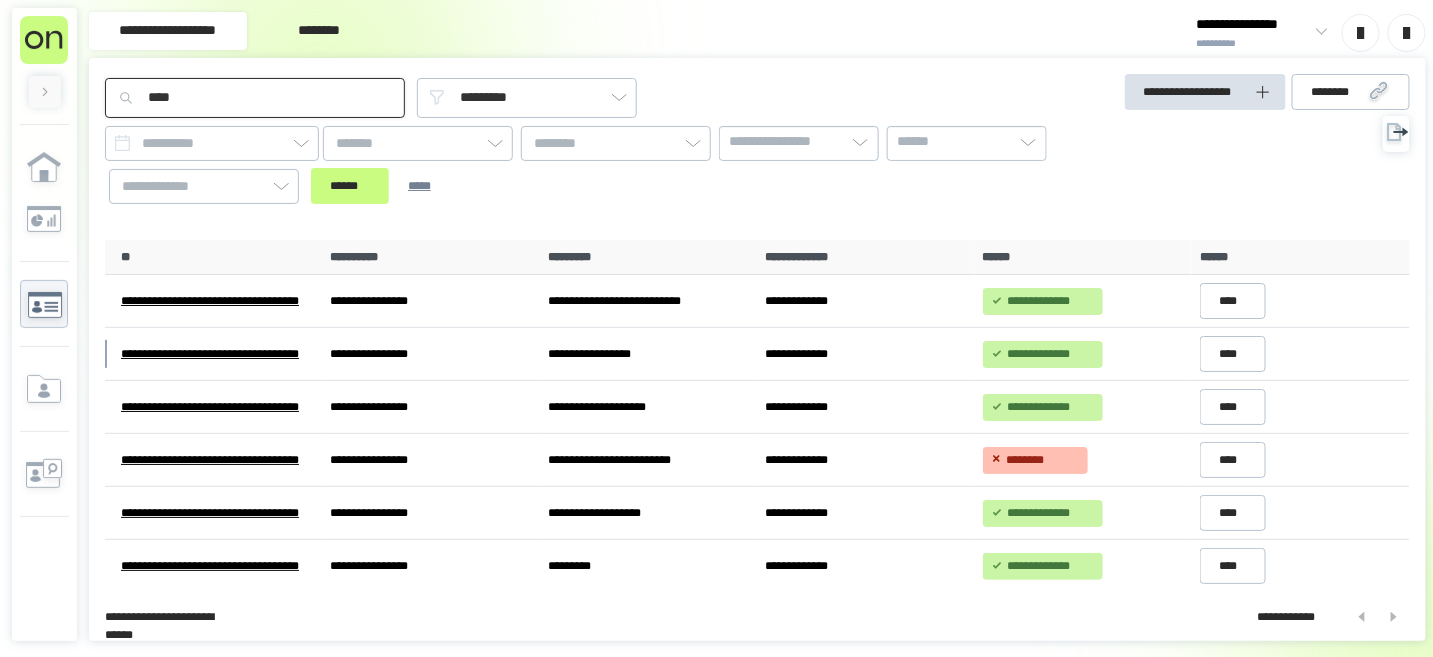 click on "****" at bounding box center [255, 98] 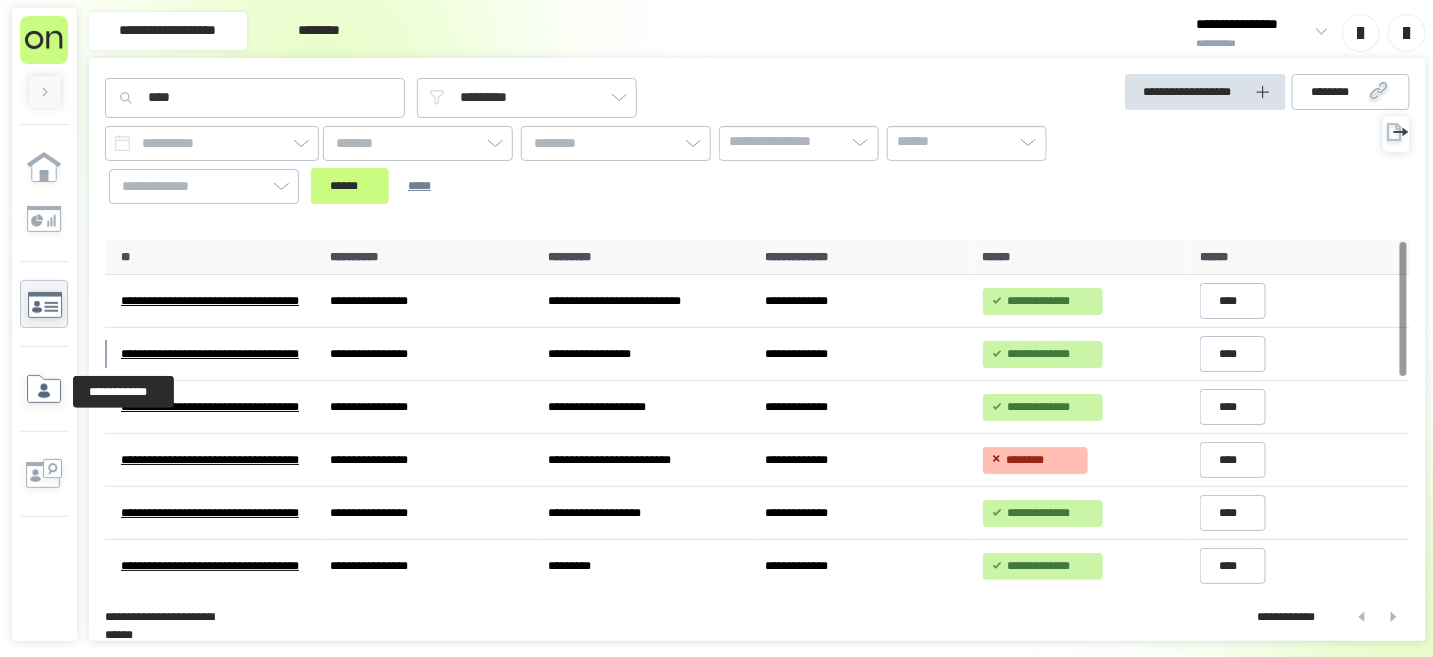 click 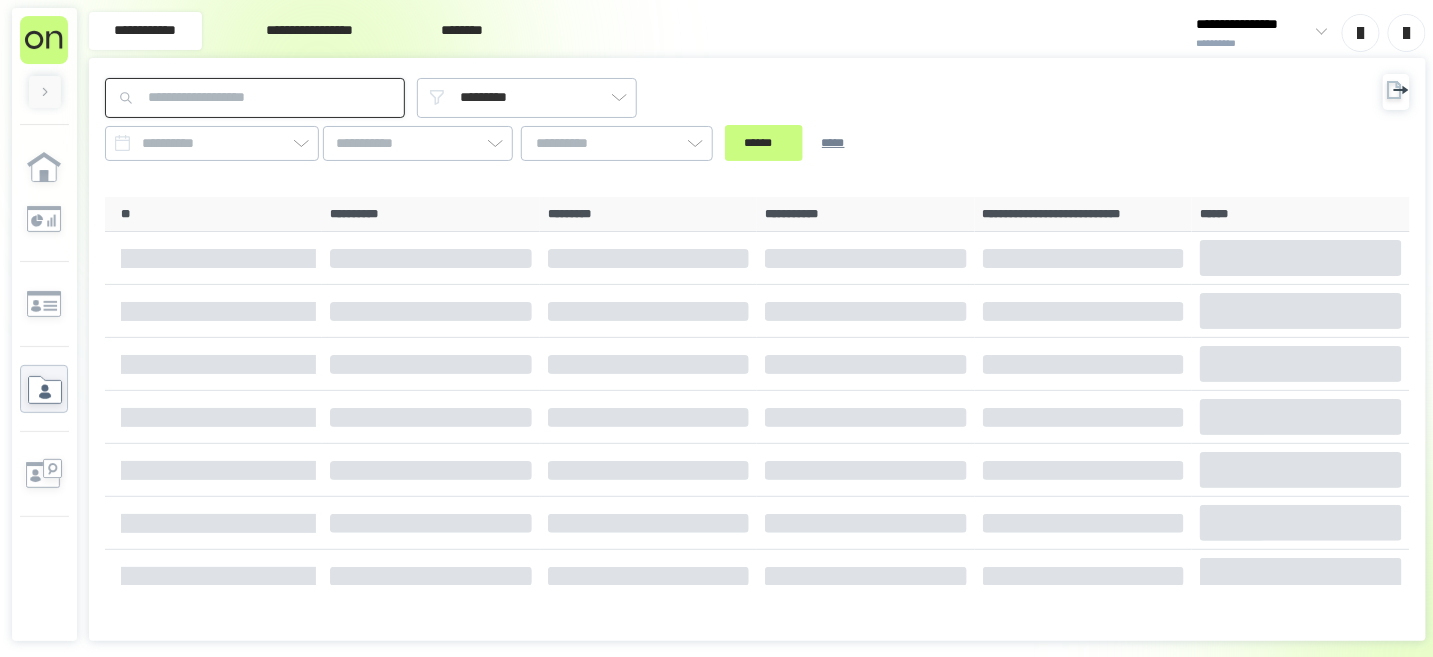 click at bounding box center [255, 98] 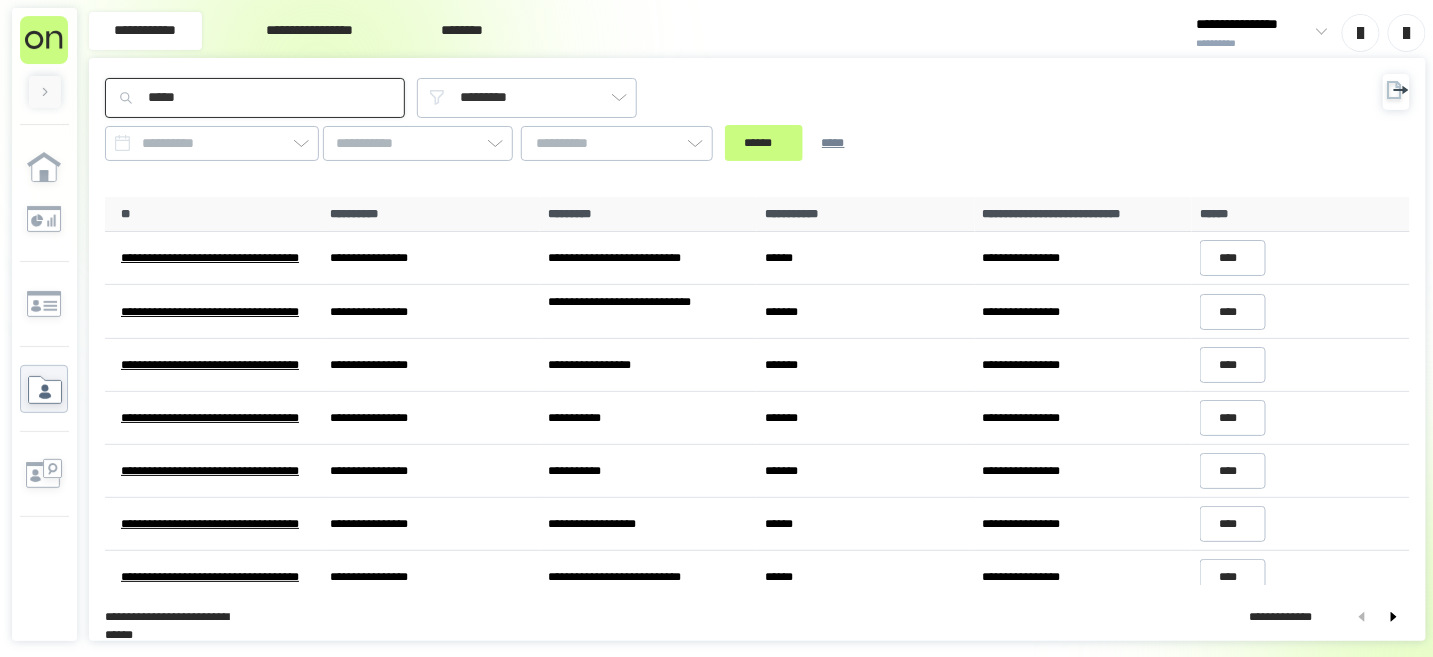 type on "****" 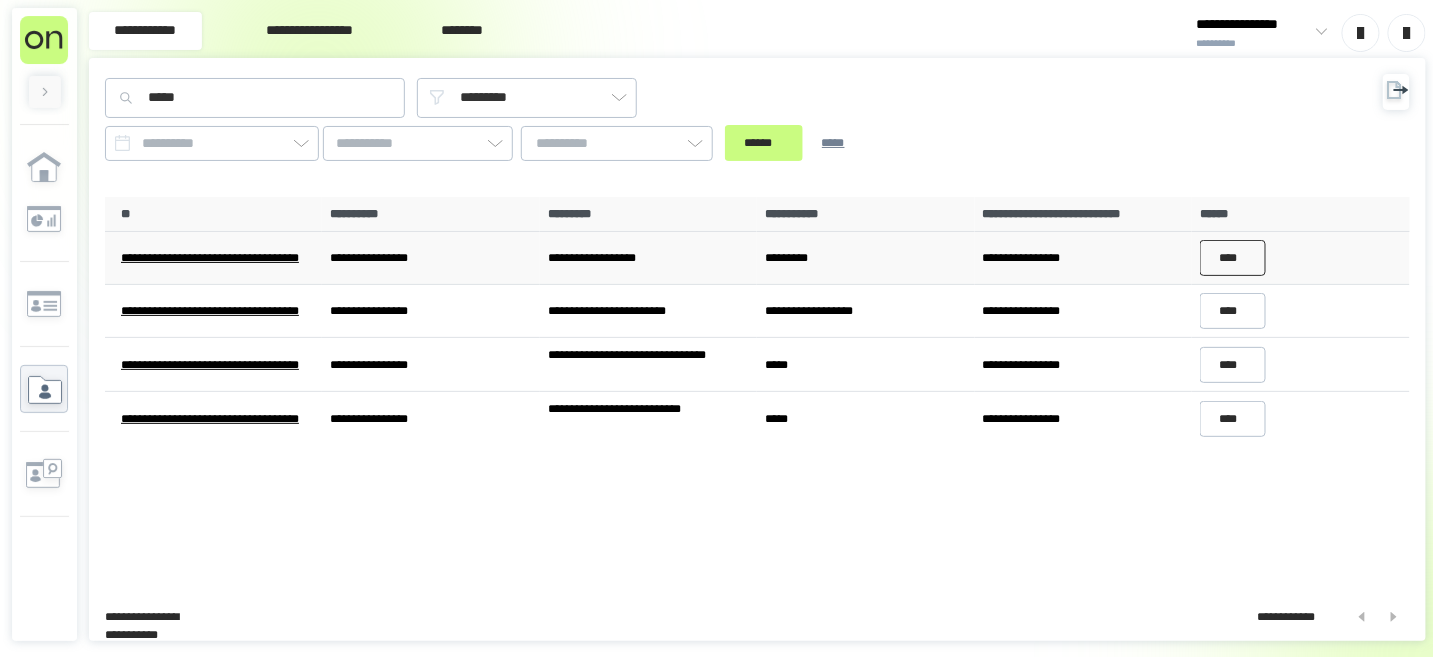 click on "****" at bounding box center (1233, 258) 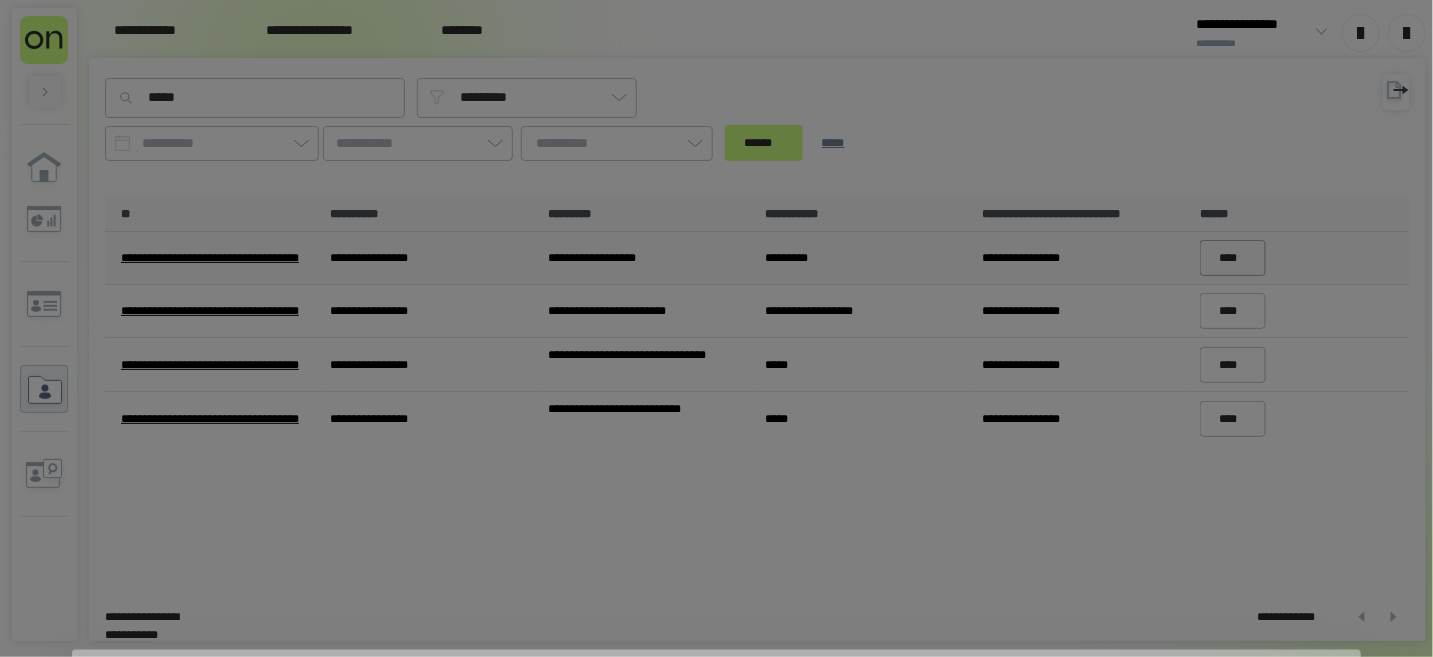 type on "*" 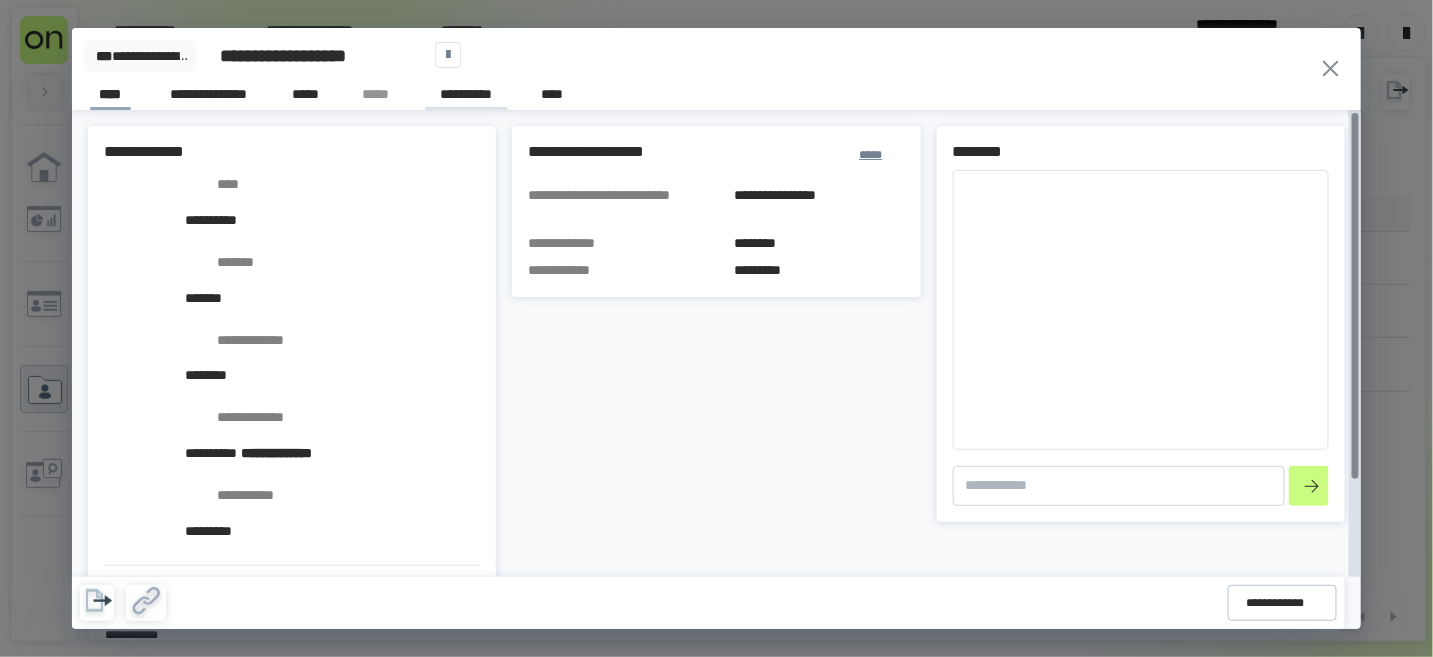 click on "**********" at bounding box center [466, 97] 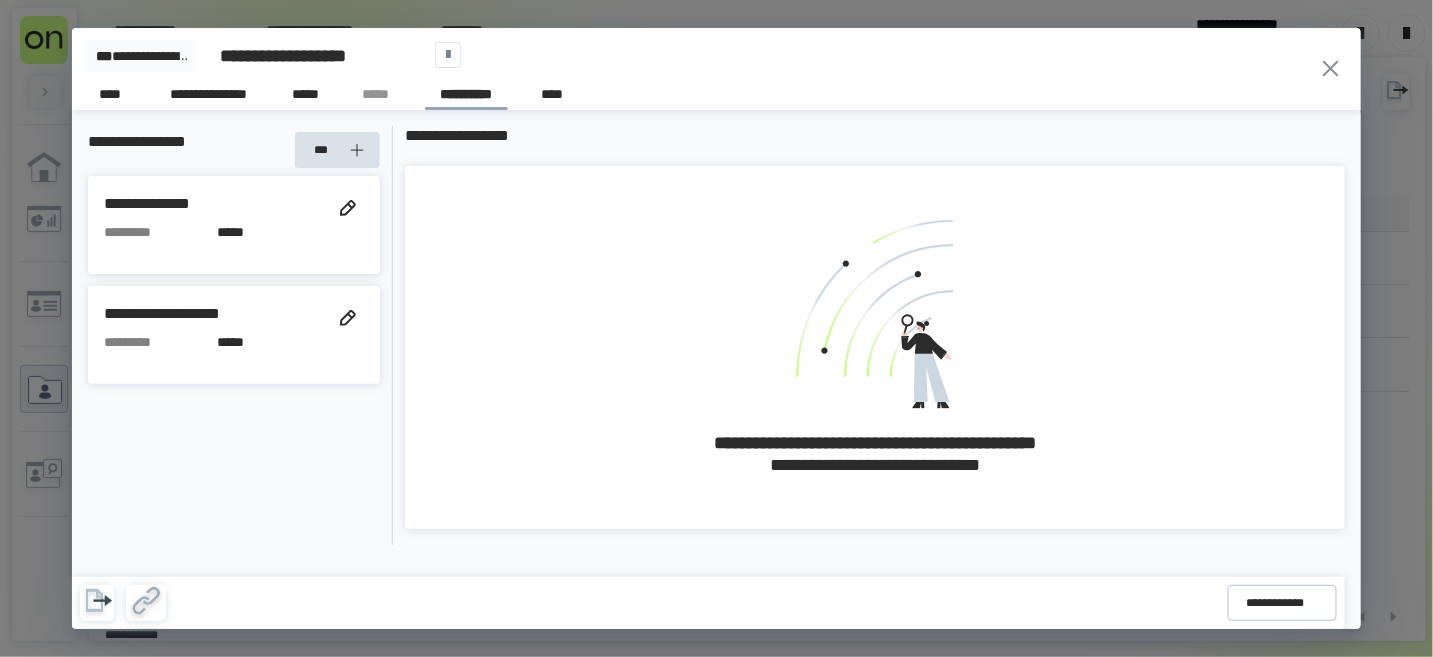 click 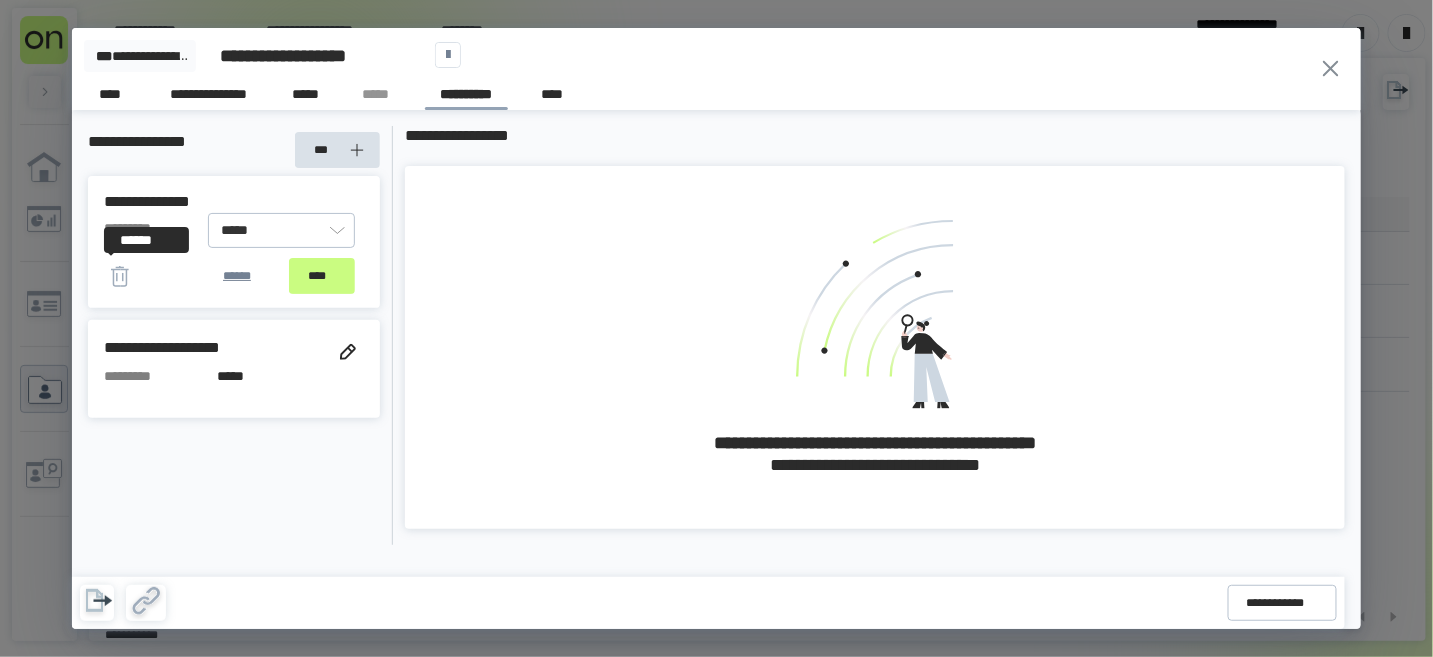 click 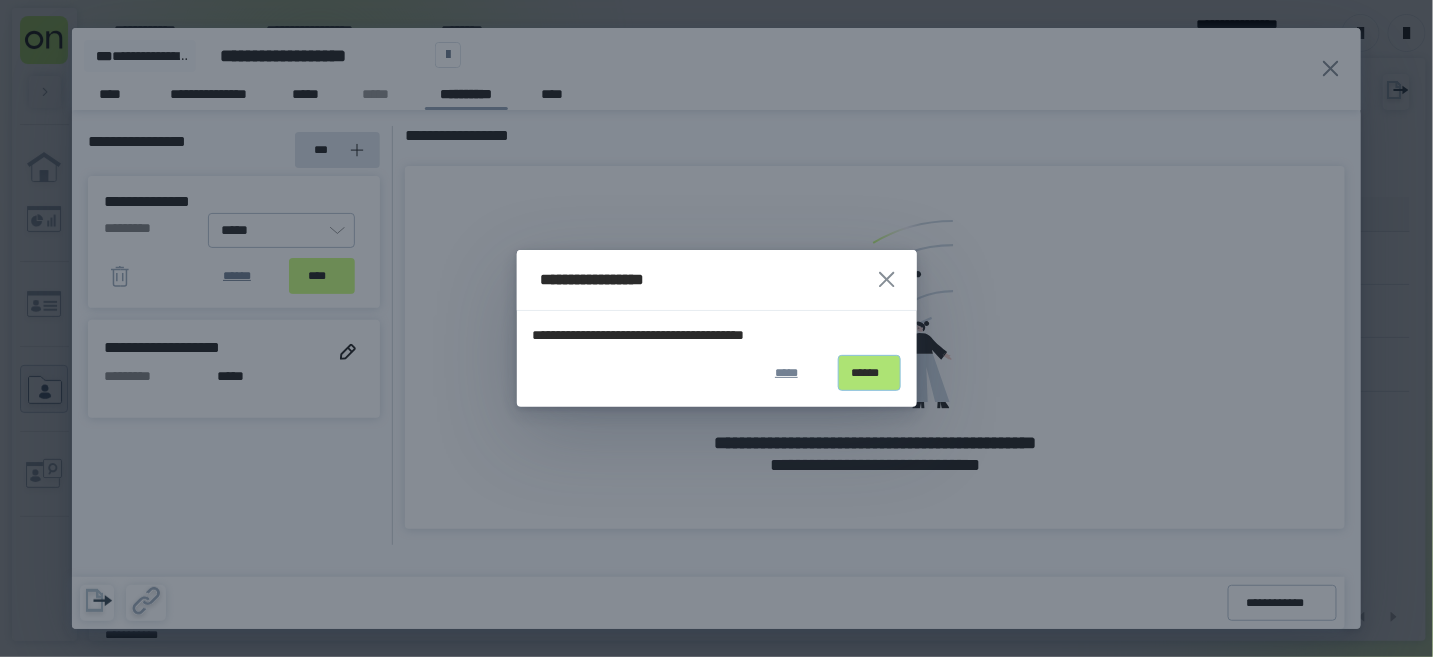 click on "******" at bounding box center [869, 373] 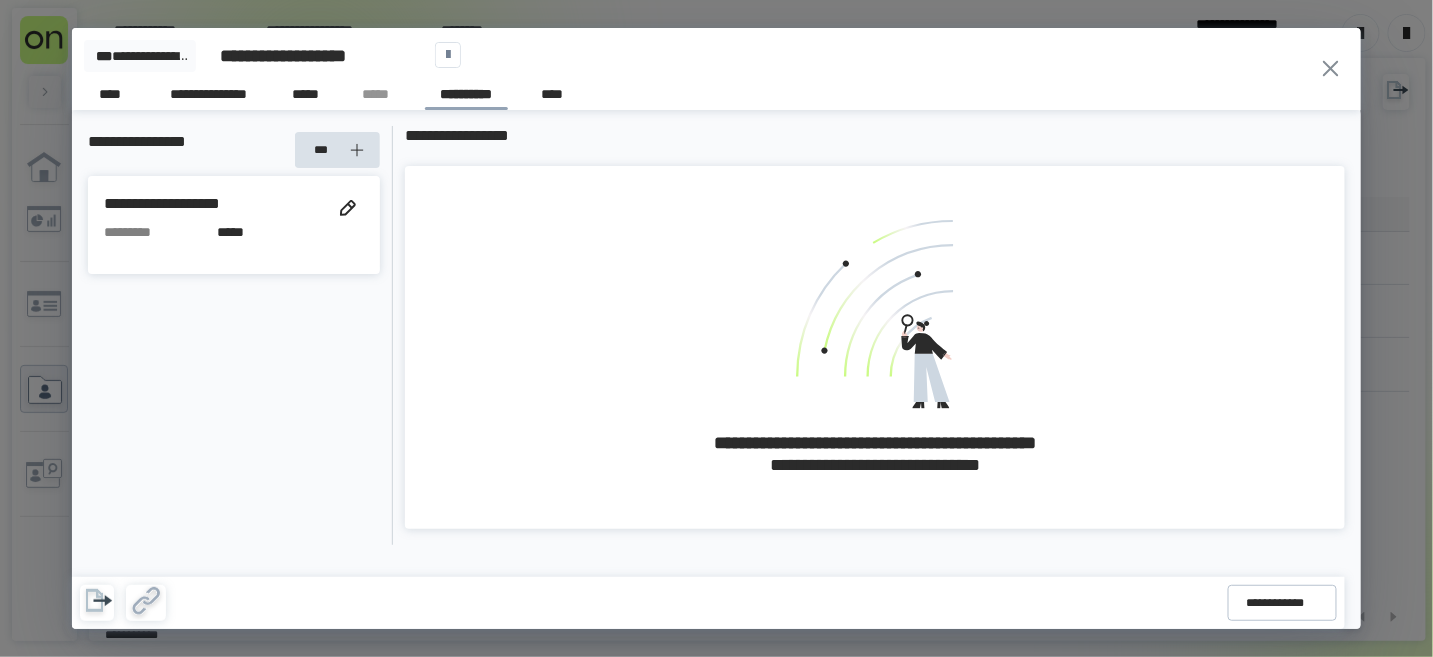 click 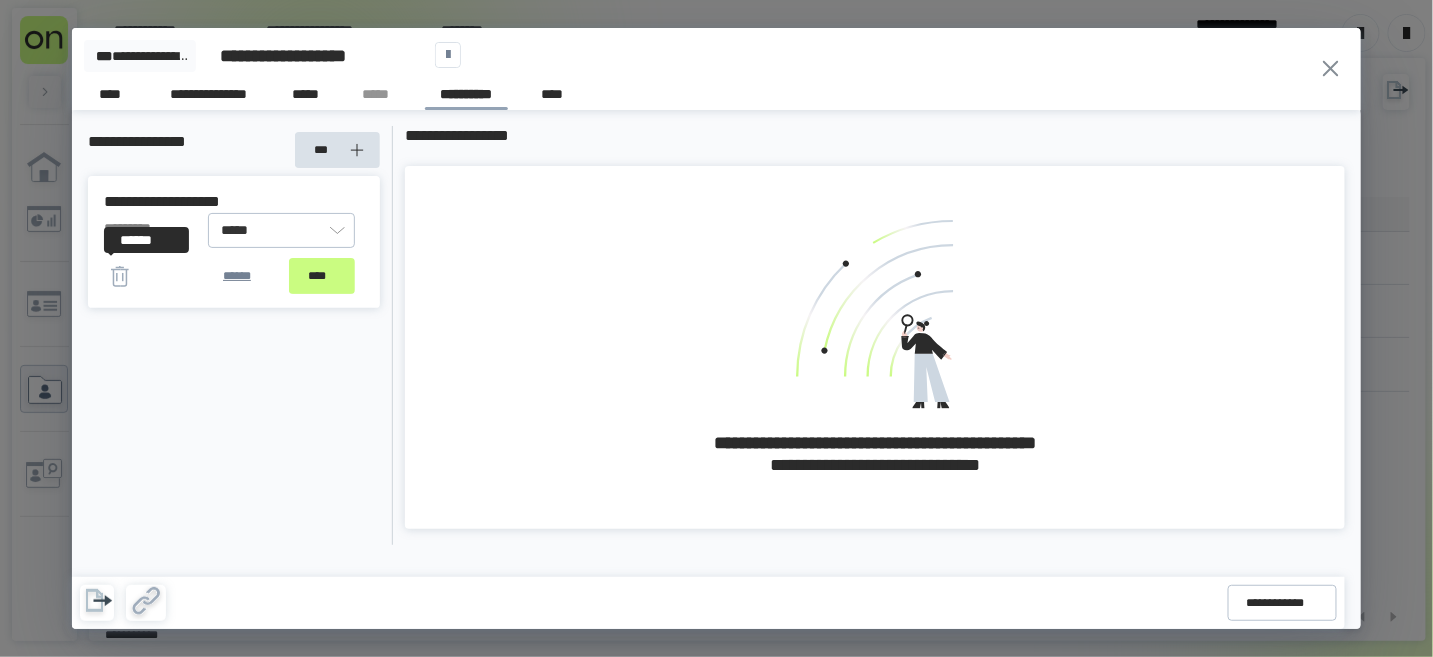 click 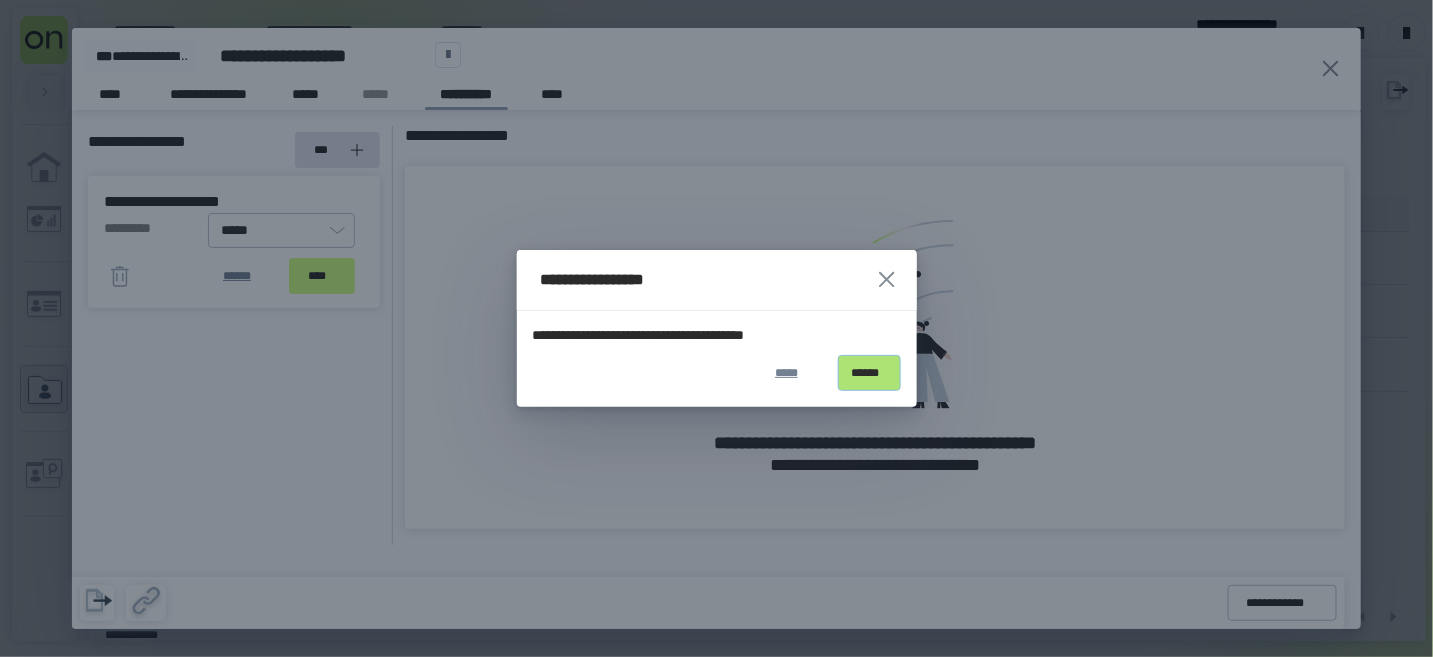 click on "******" at bounding box center [869, 373] 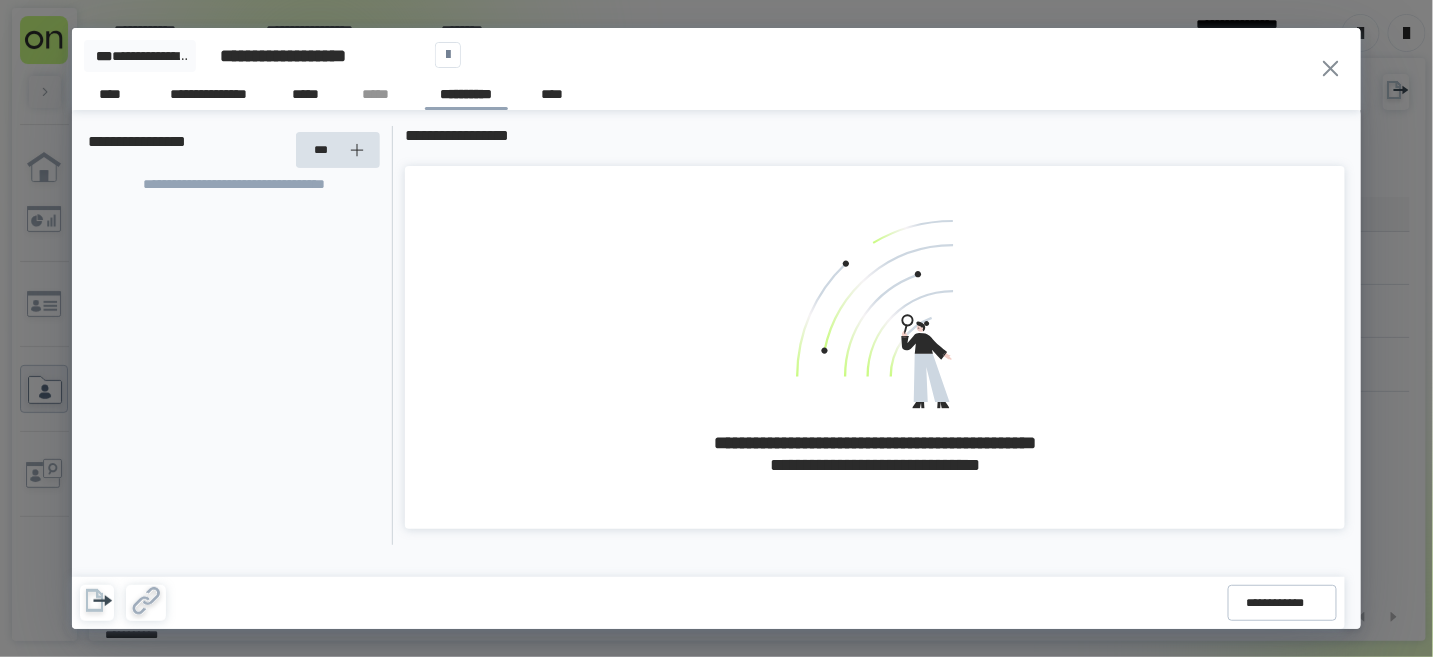 click 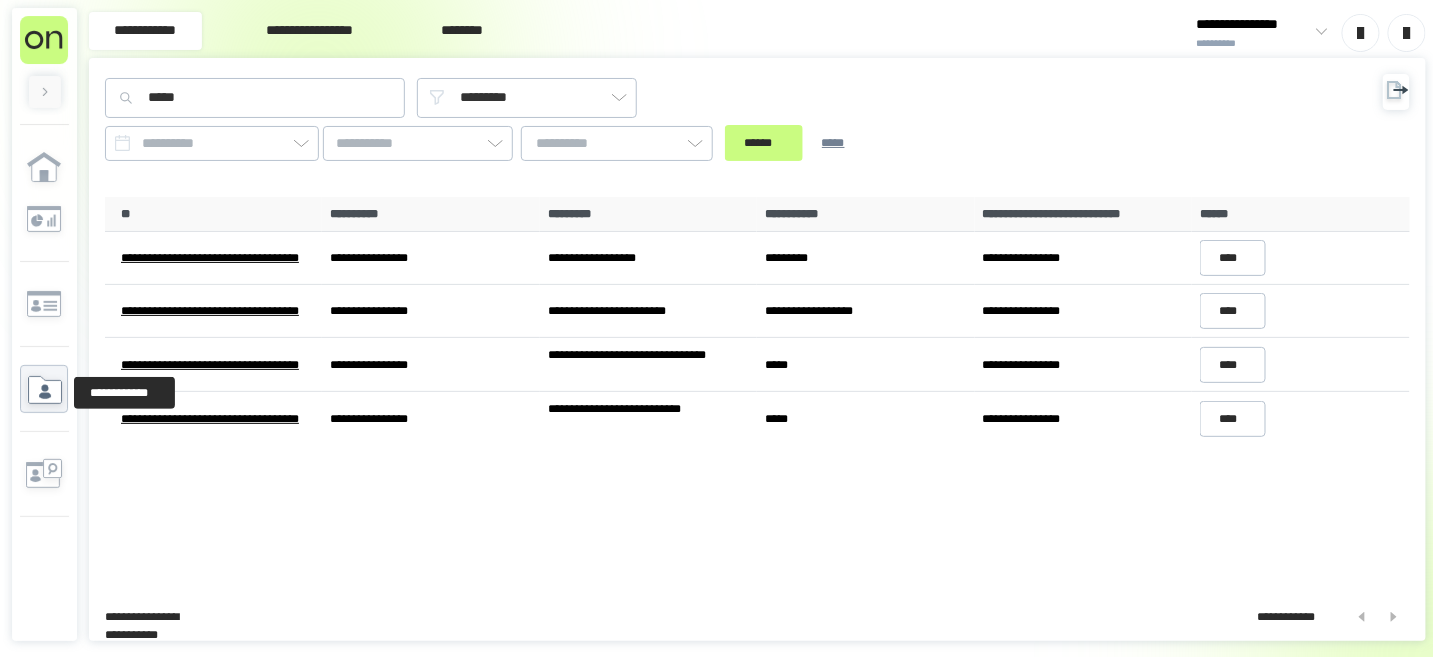 click 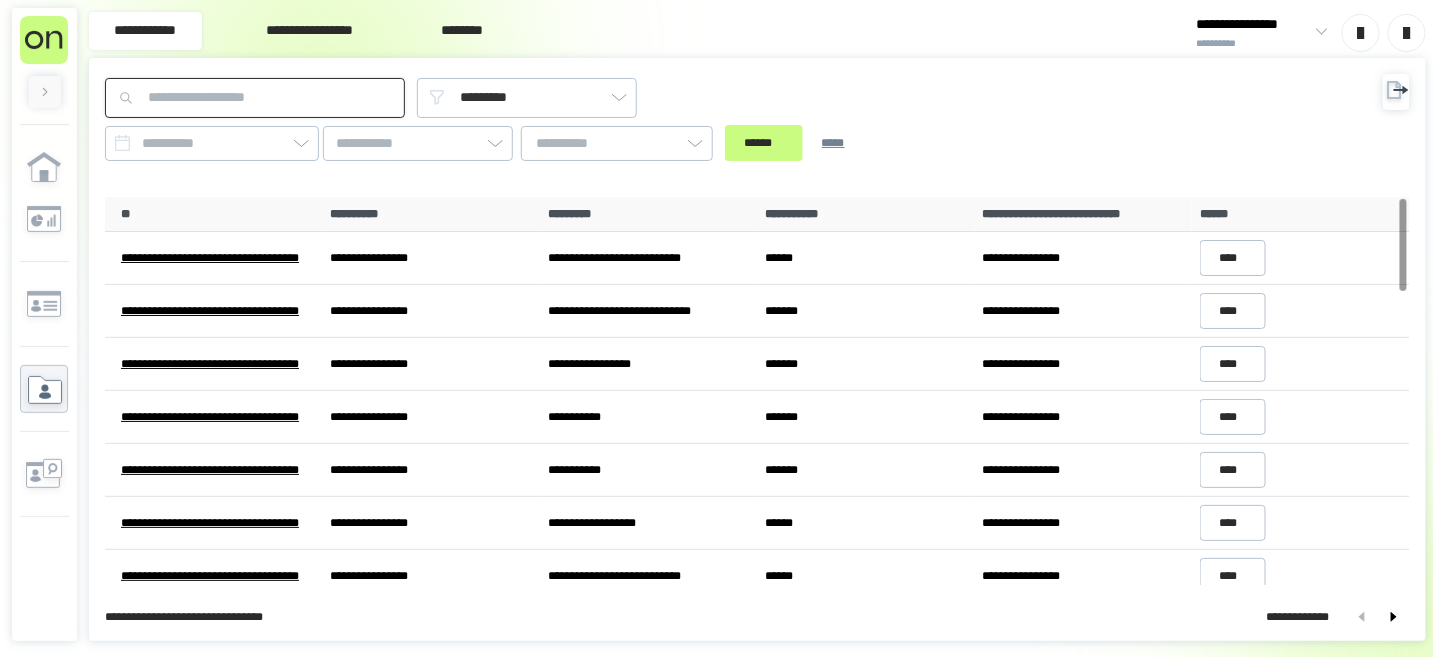 click at bounding box center [255, 98] 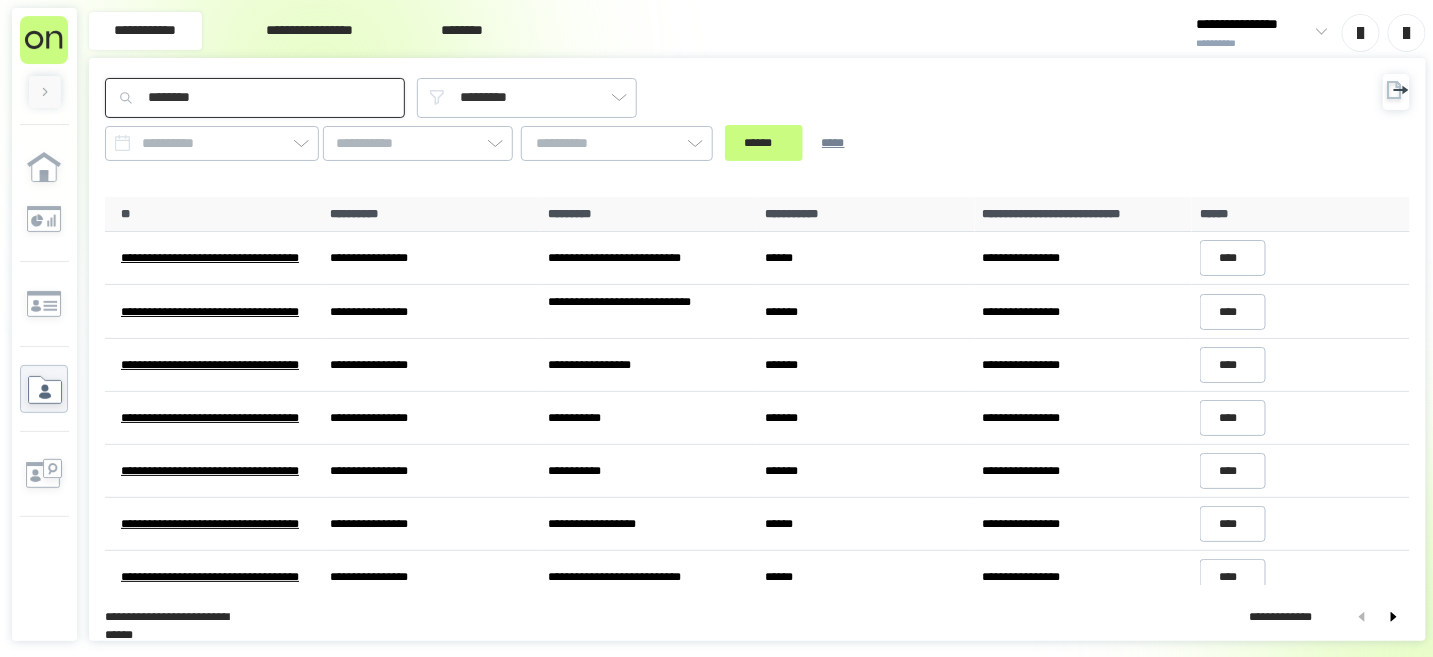 type on "********" 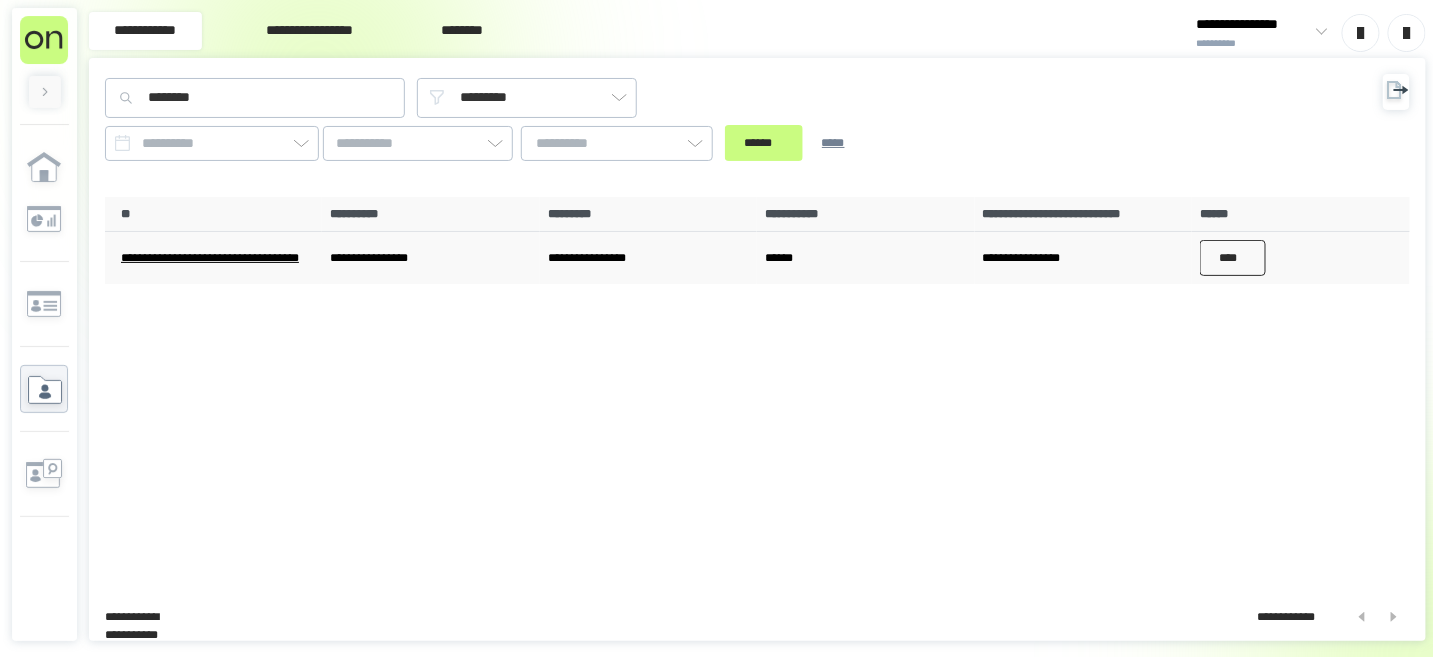 click on "****" at bounding box center (1233, 258) 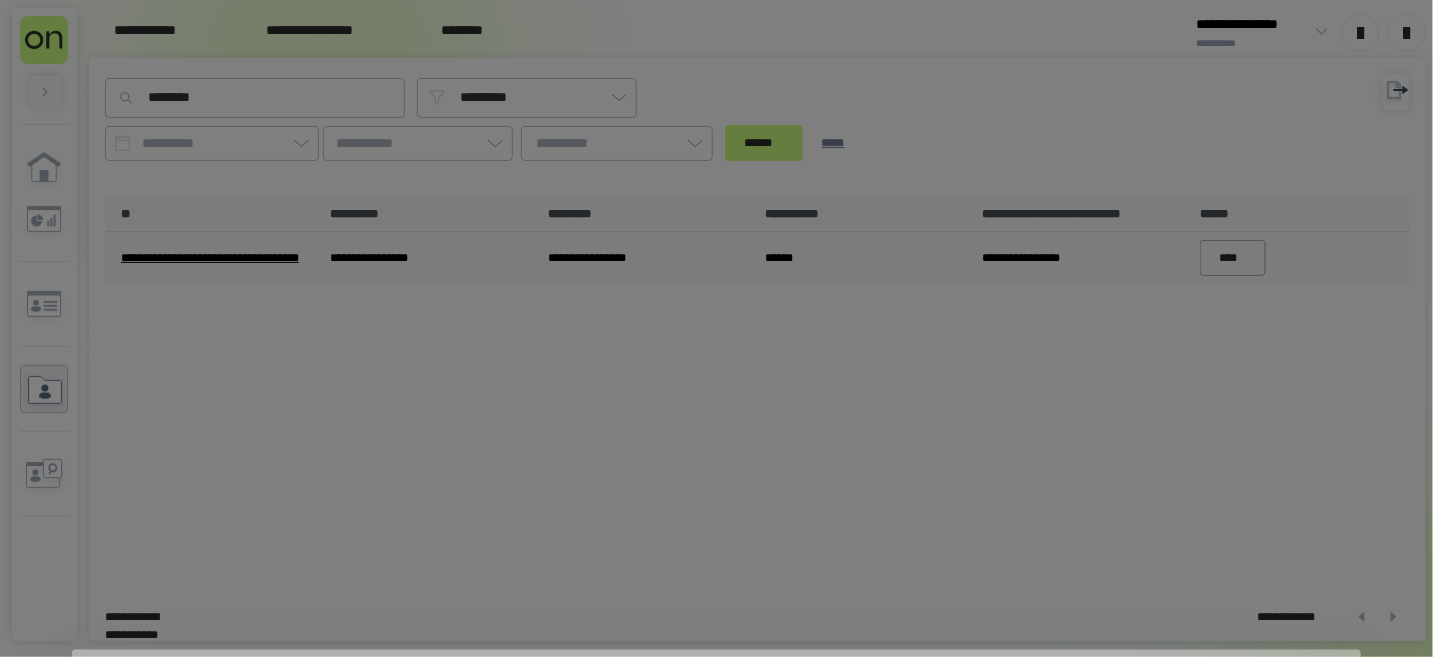 type on "*" 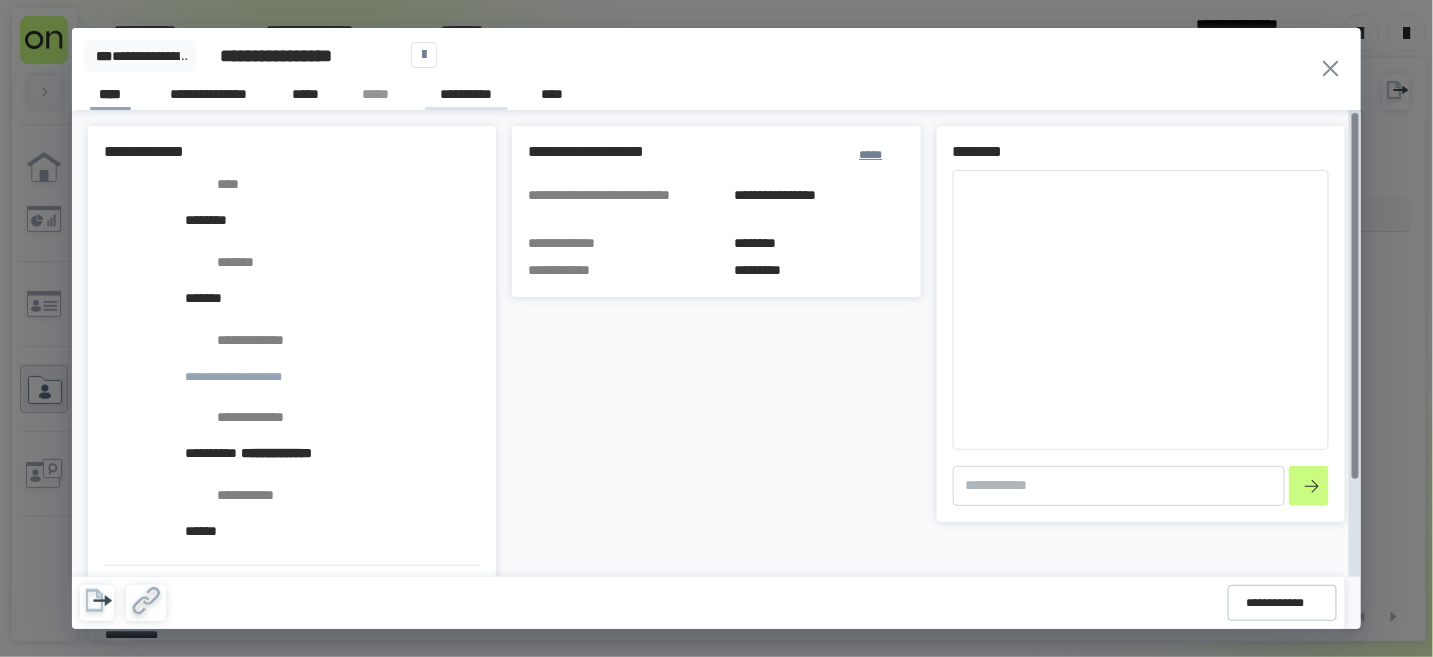 click on "**********" at bounding box center [466, 97] 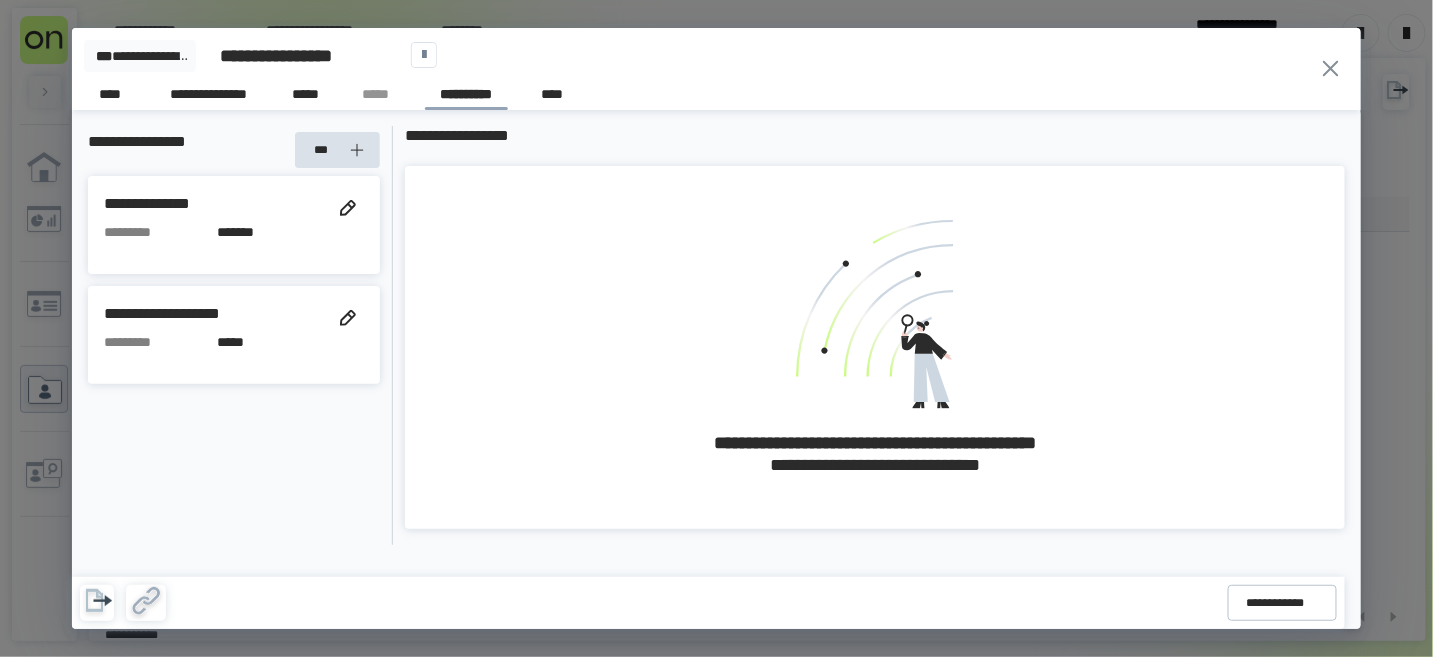 click 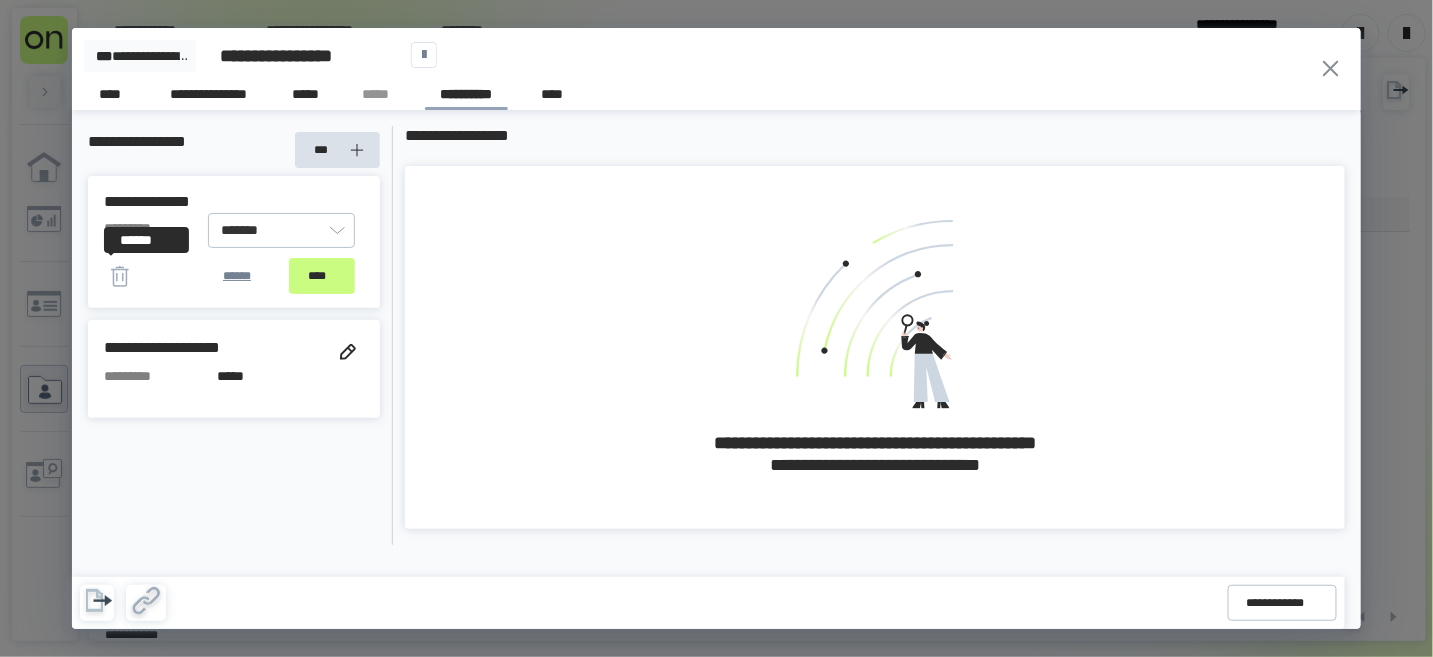 click 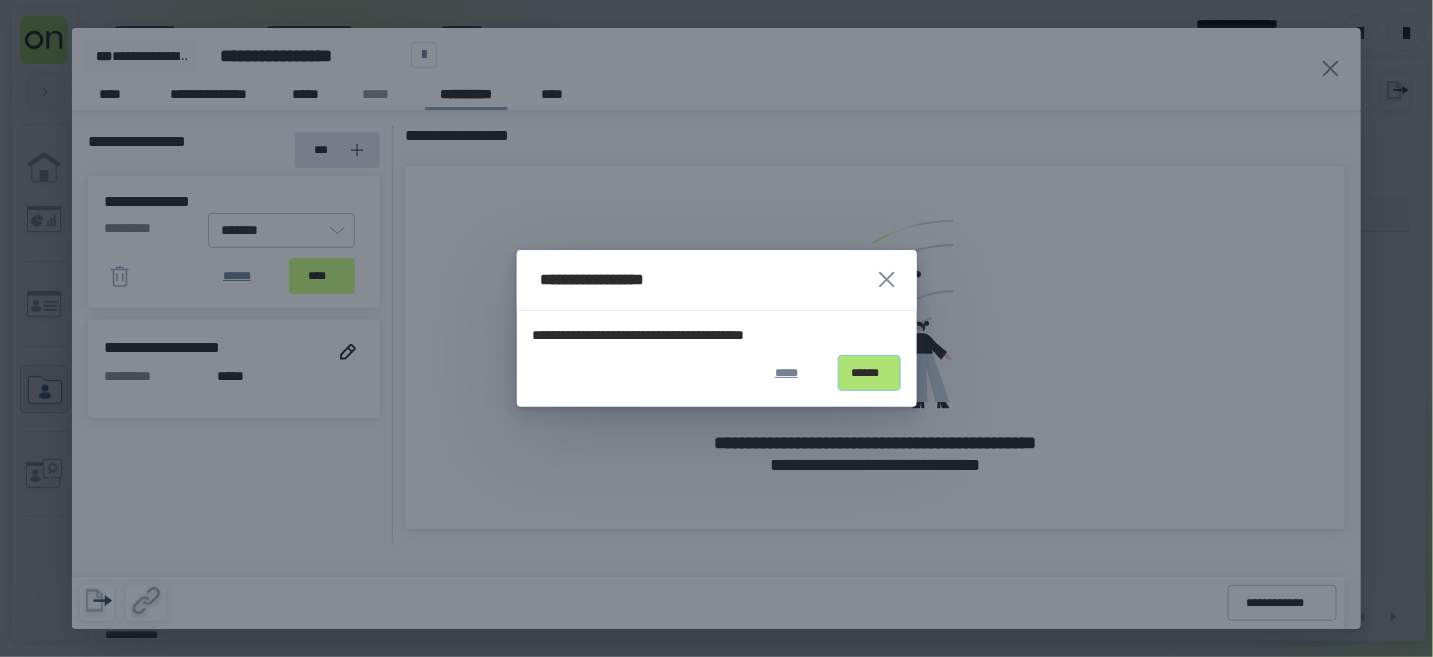 click on "******" at bounding box center [869, 373] 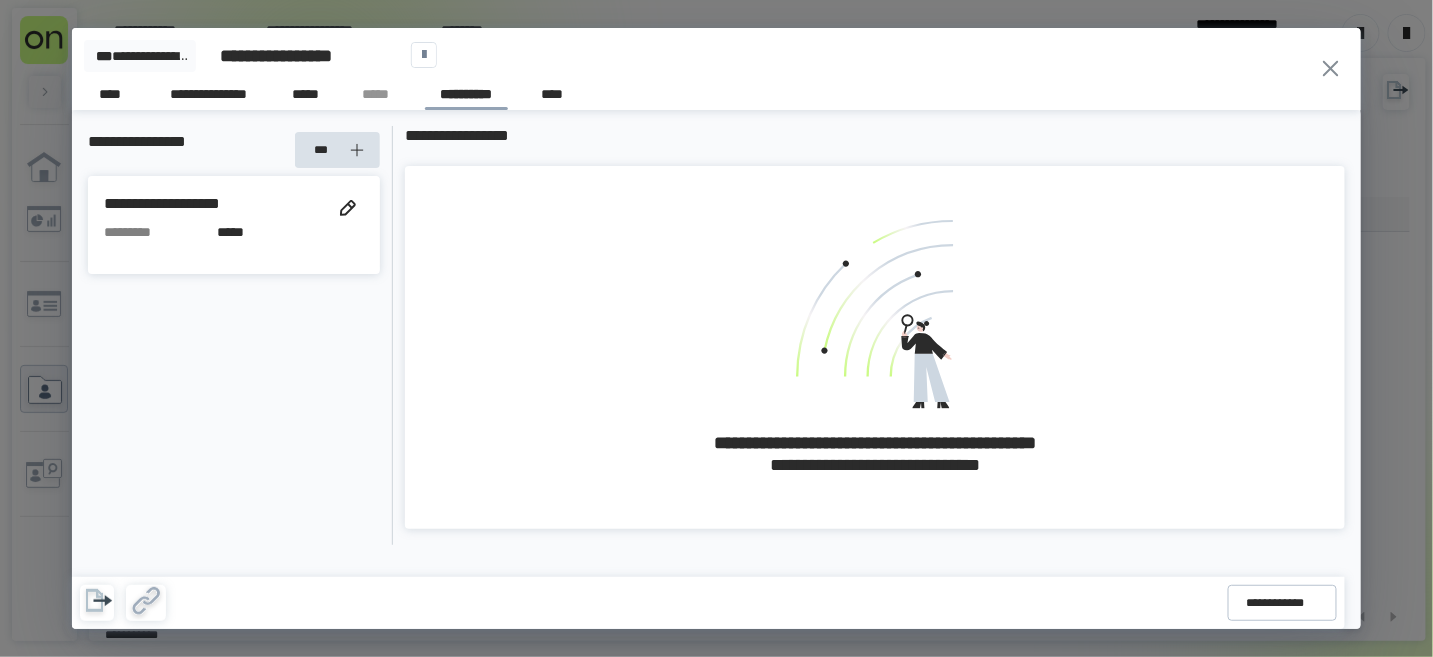 click 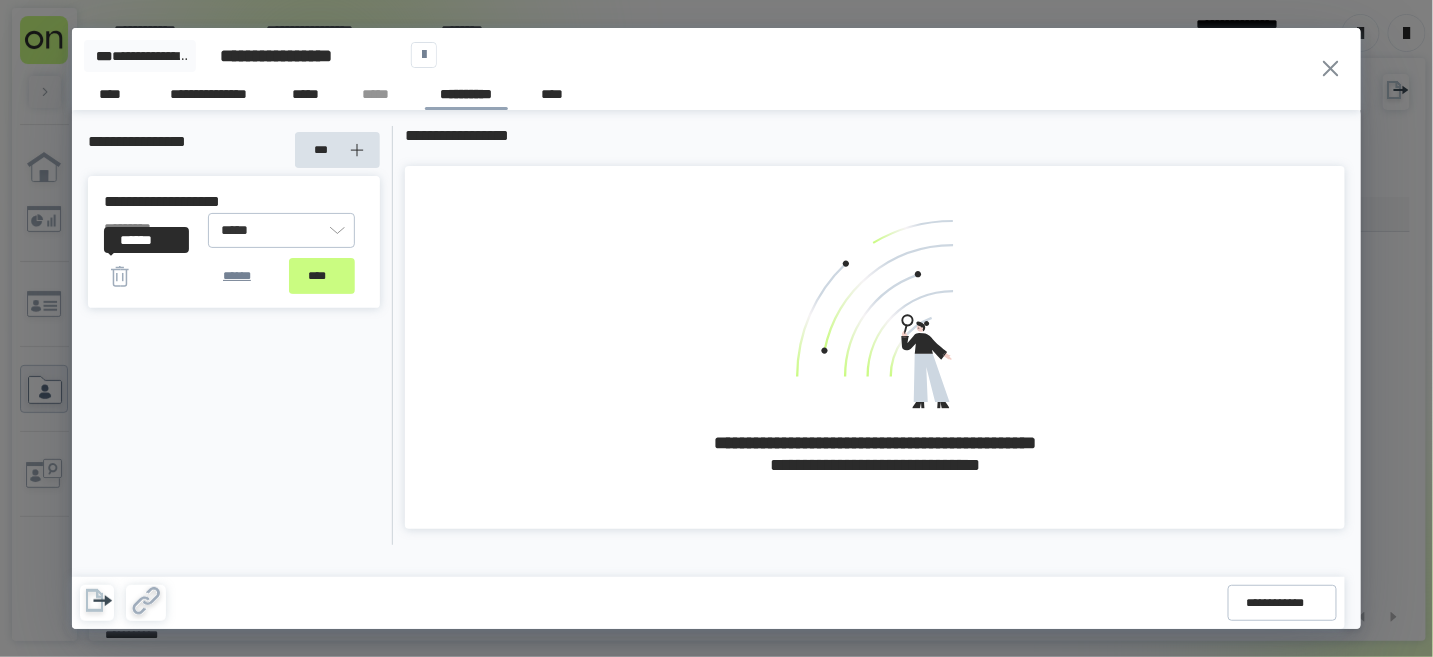 click 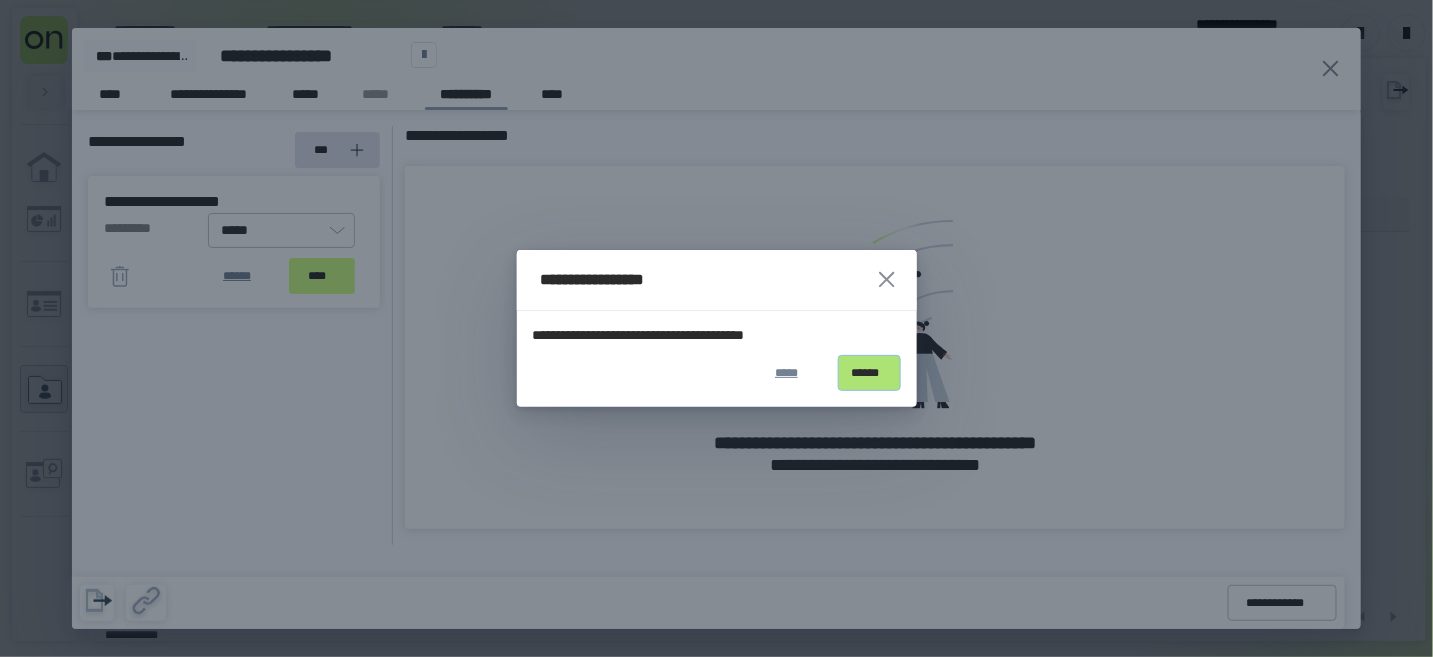 click on "******" at bounding box center (869, 373) 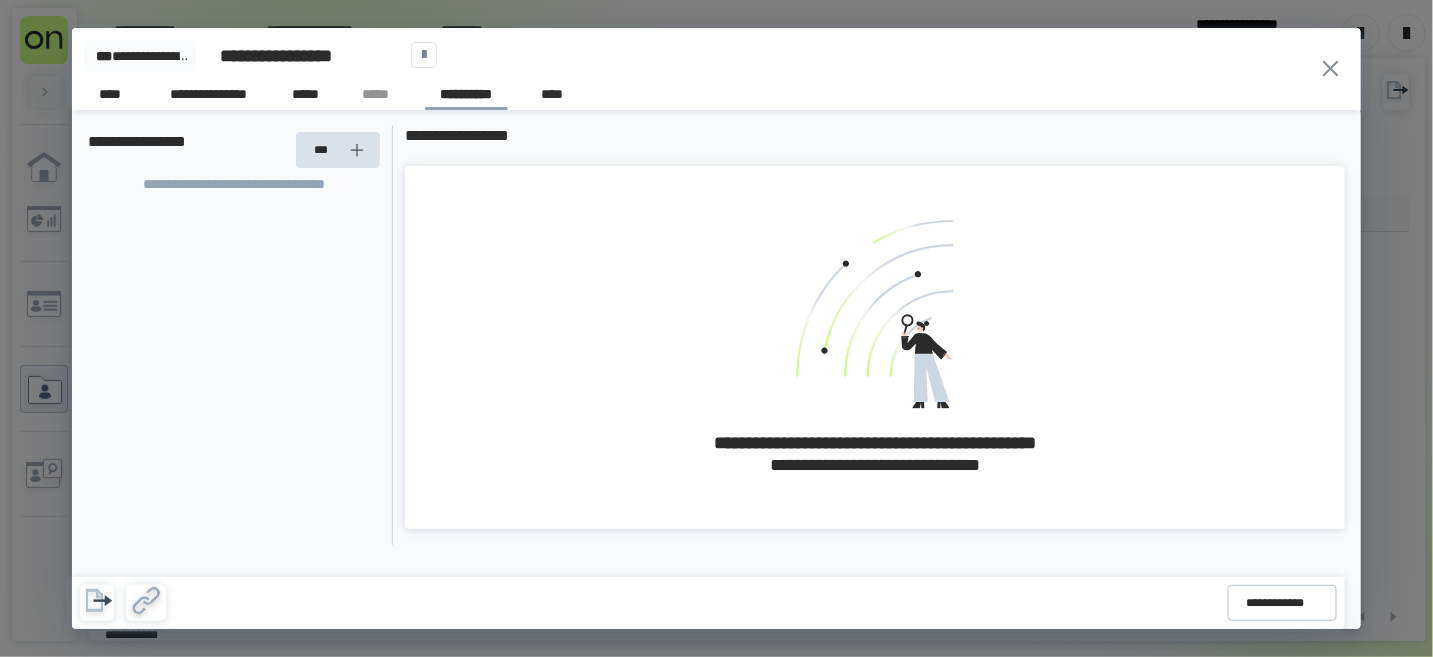 click 